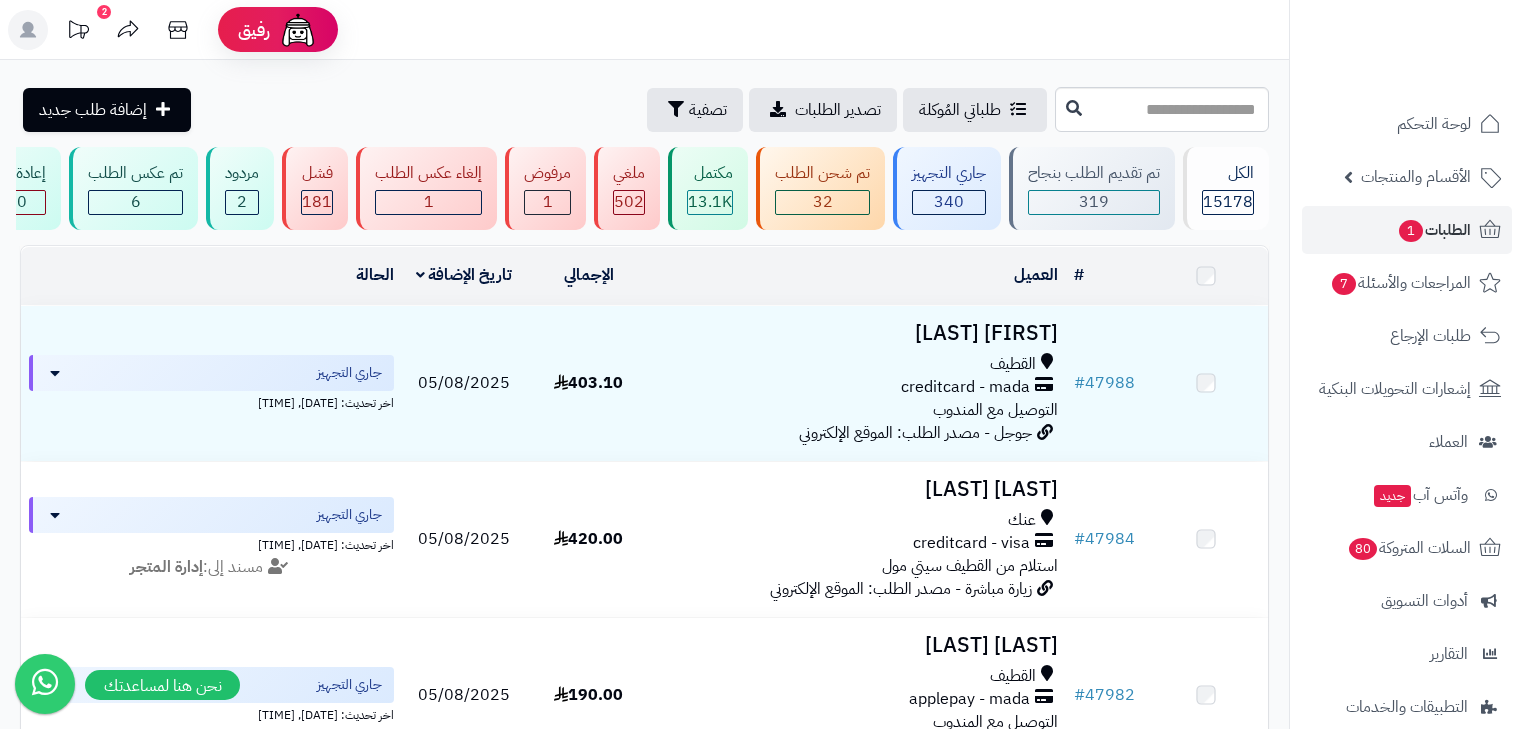 scroll, scrollTop: 204, scrollLeft: 0, axis: vertical 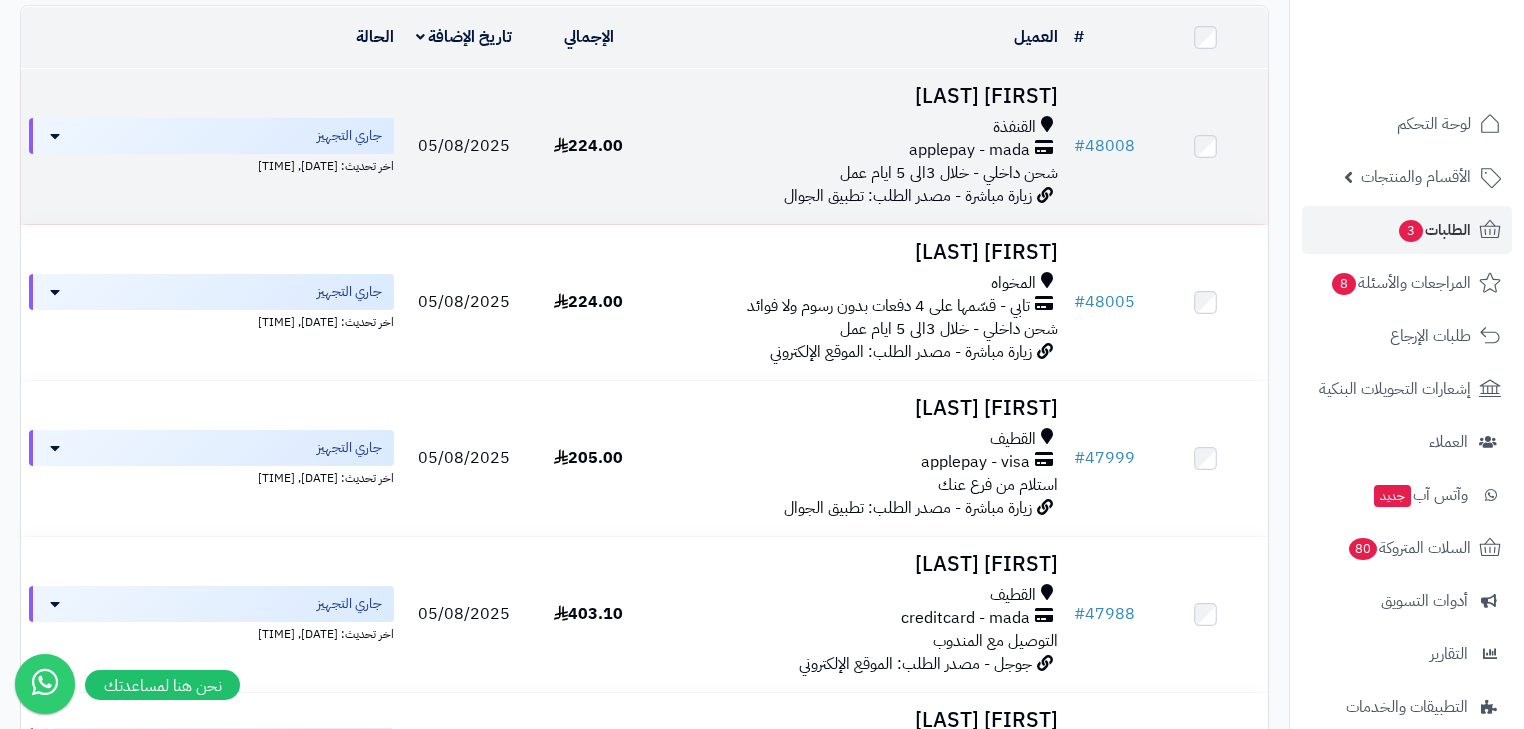 click on "ابتسام الماجدي" at bounding box center [858, 96] 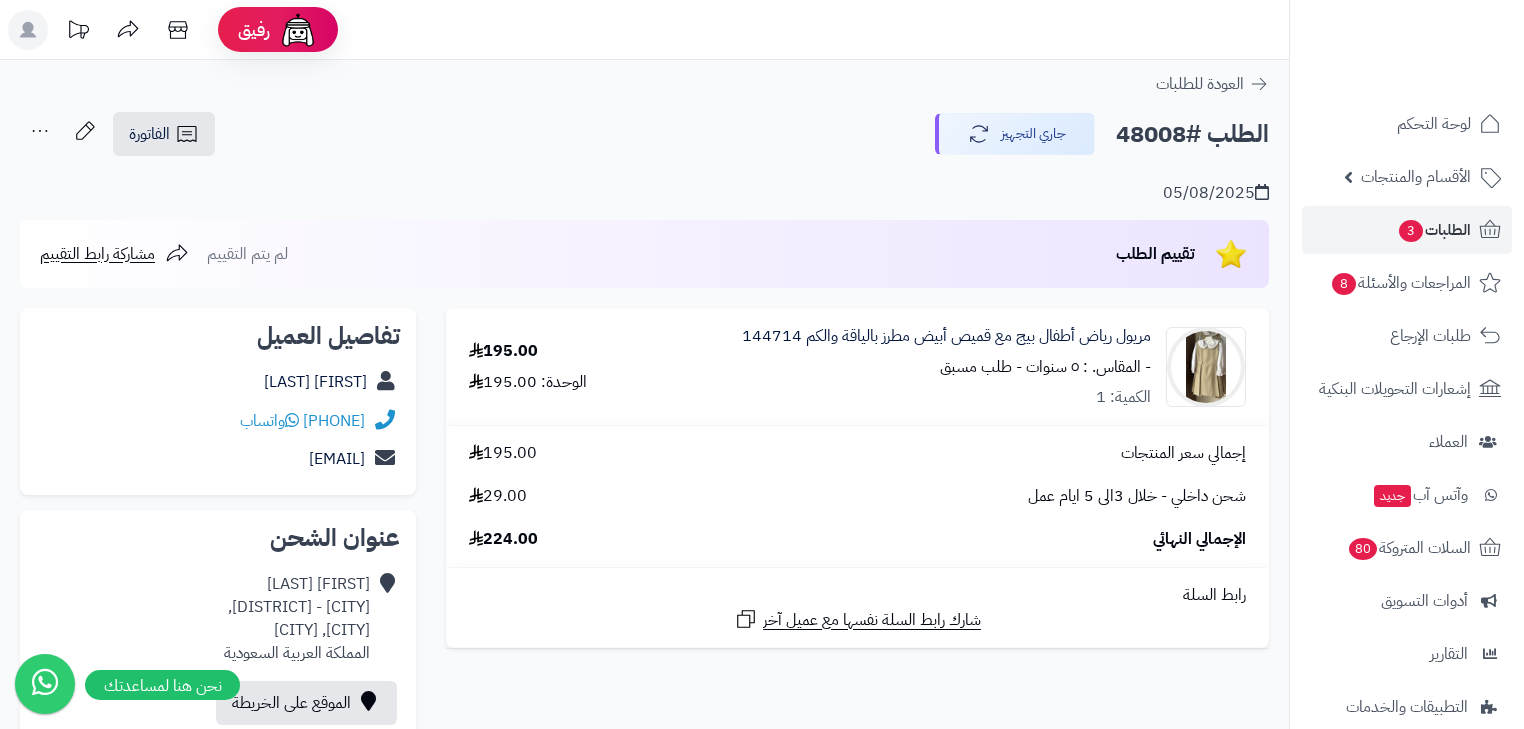 scroll, scrollTop: 0, scrollLeft: 0, axis: both 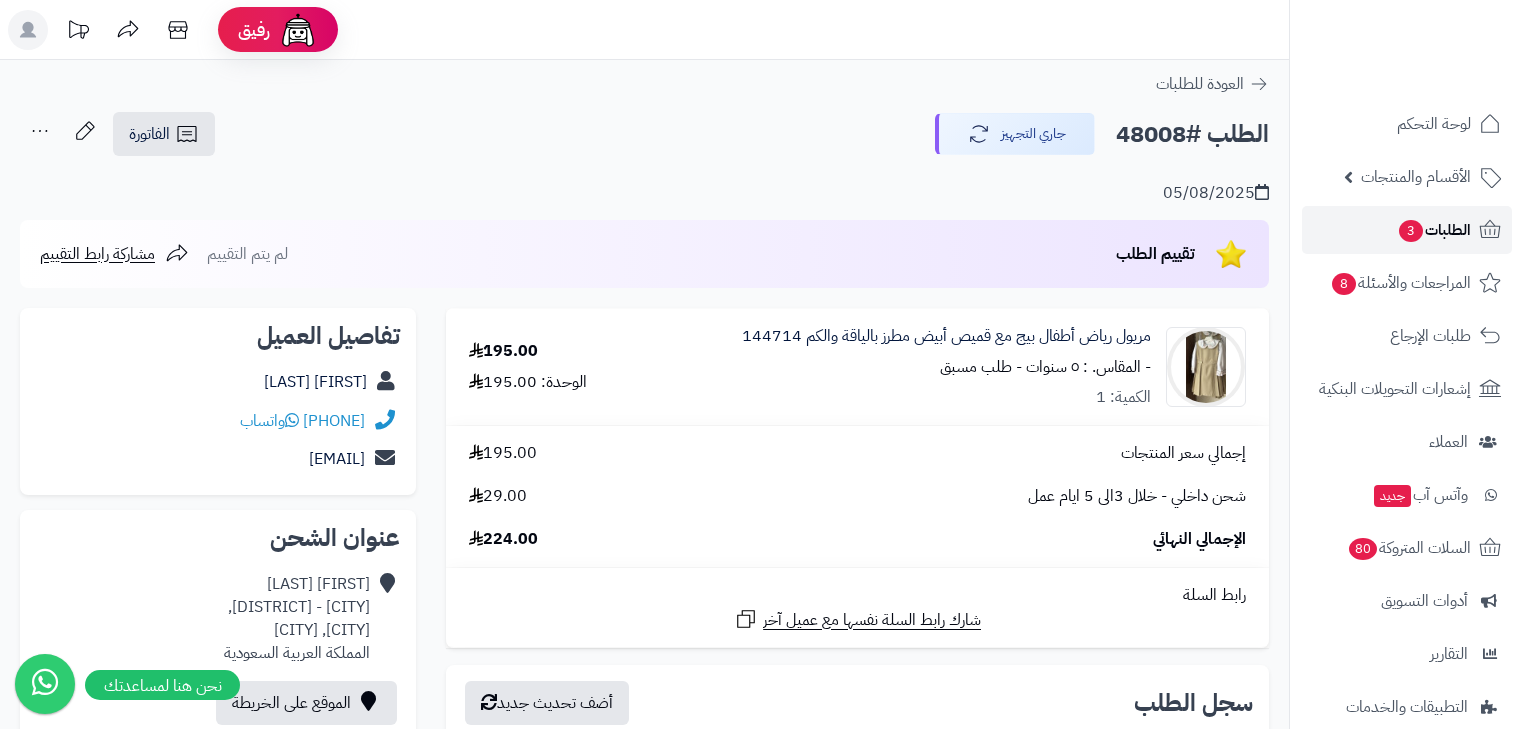 click on "الطلبات  3" at bounding box center [1434, 230] 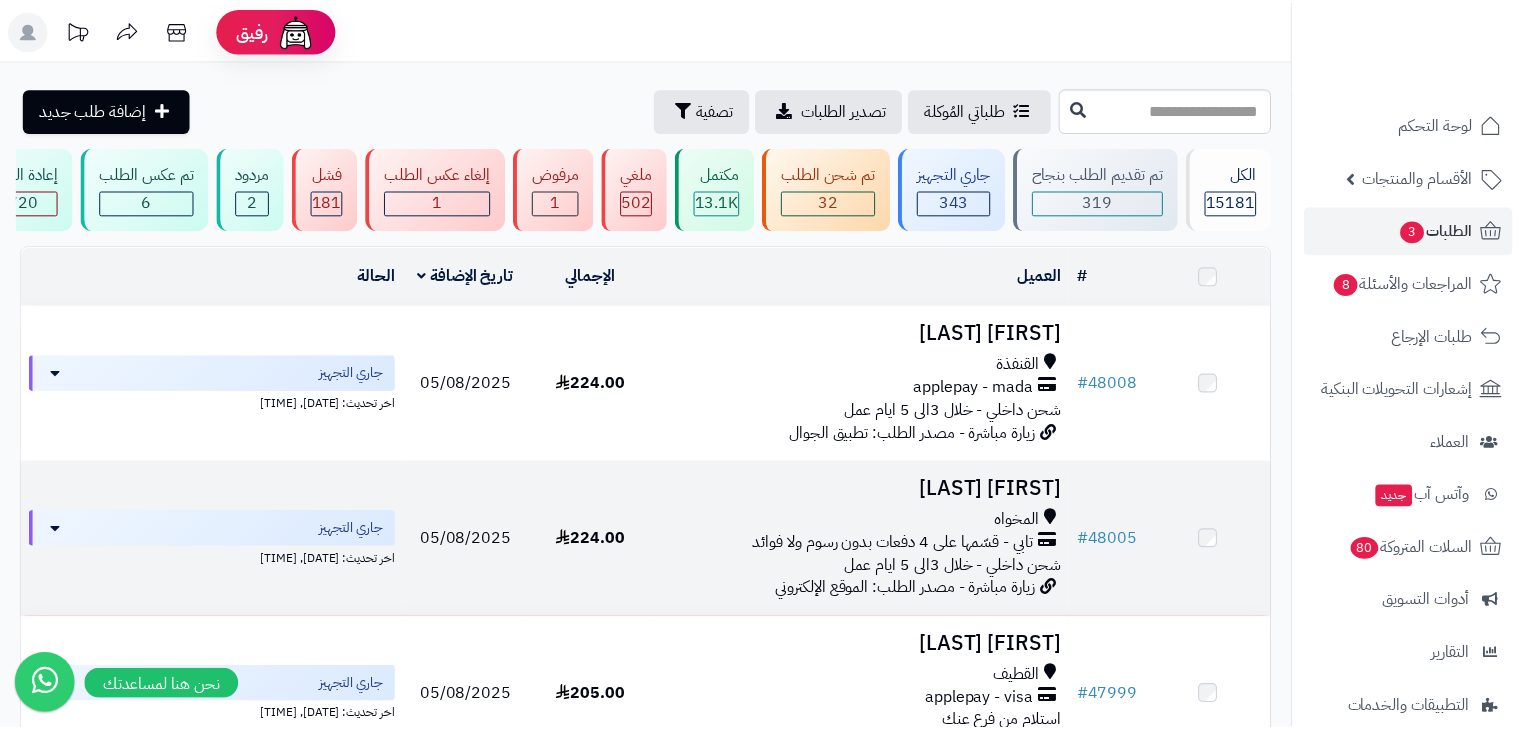 scroll, scrollTop: 0, scrollLeft: 0, axis: both 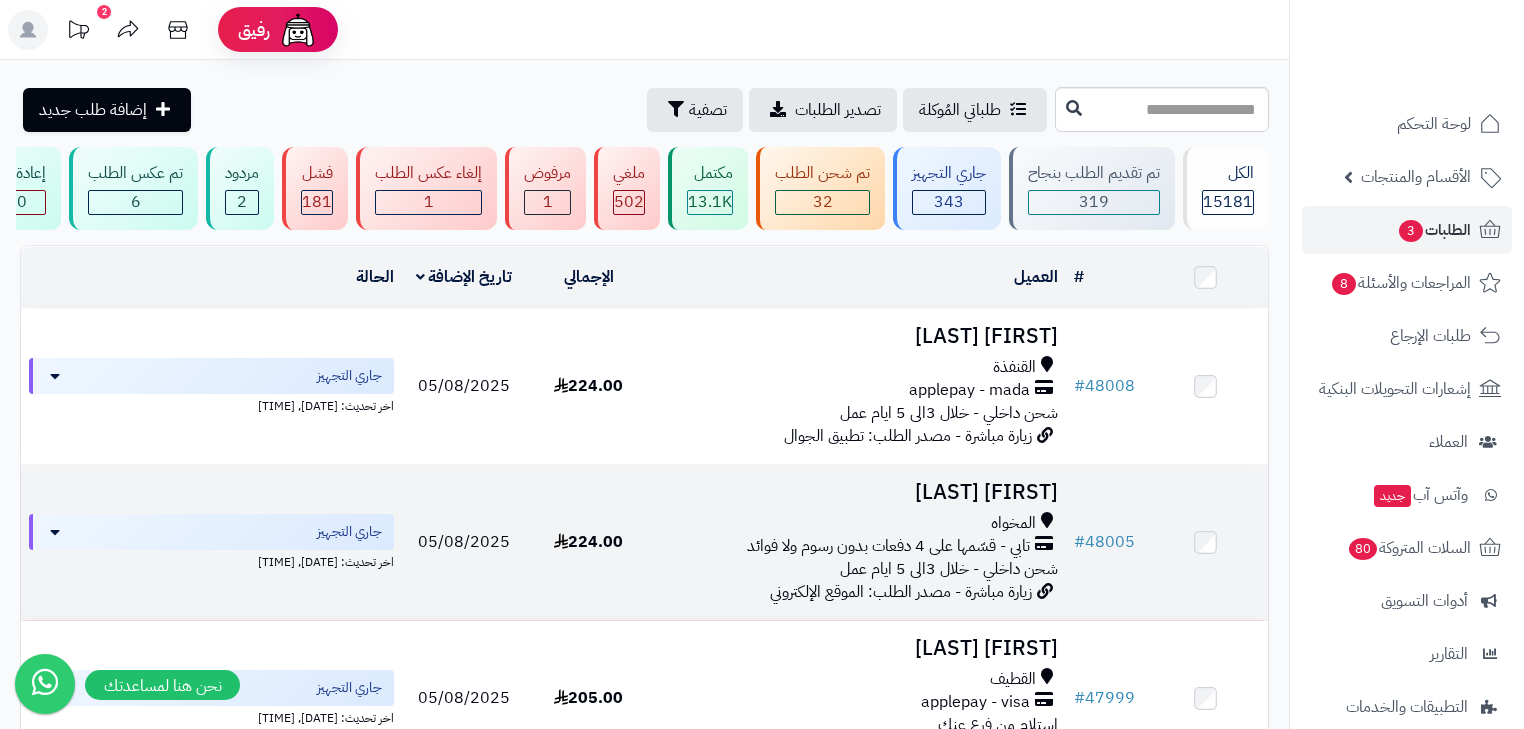 click on "رائد المالكي" at bounding box center [858, 492] 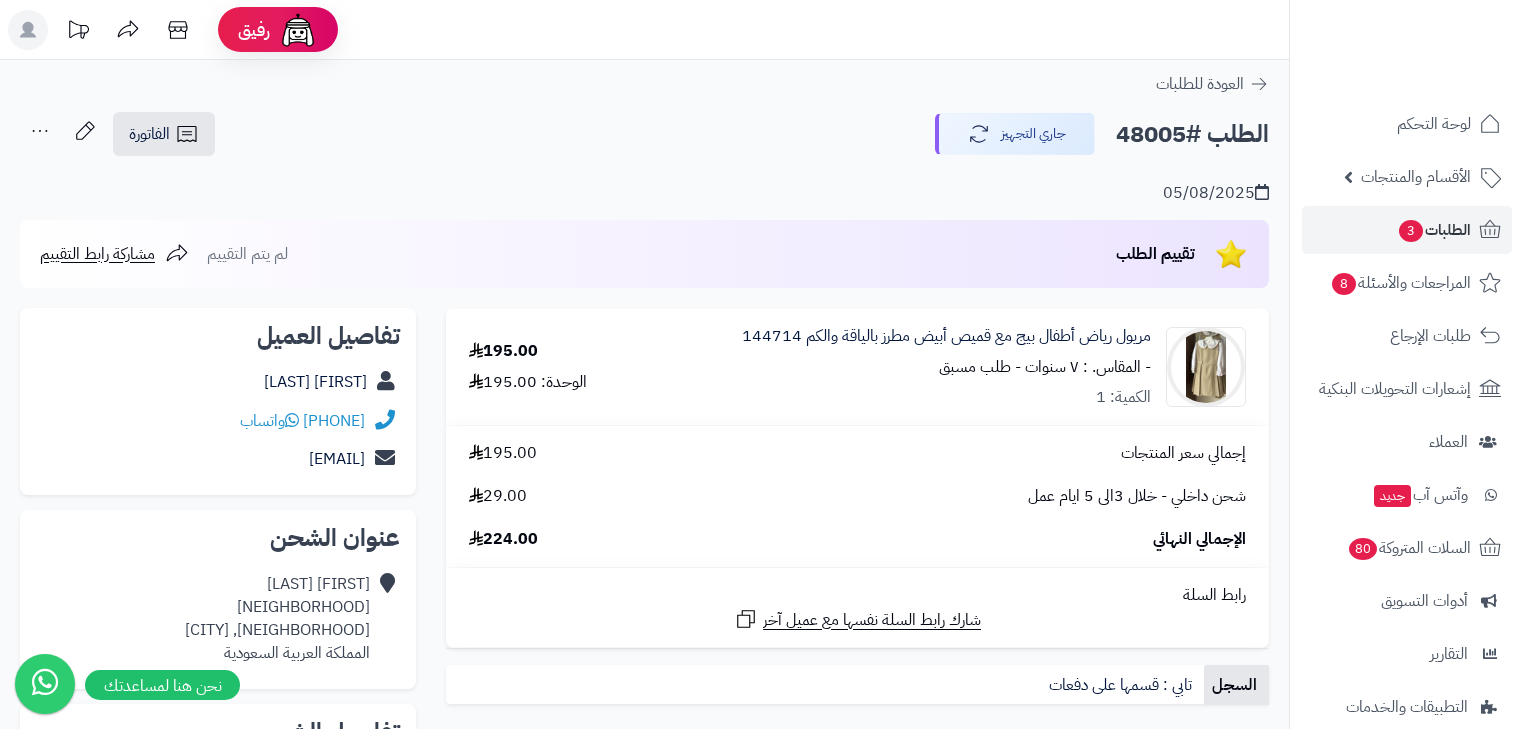 scroll, scrollTop: 0, scrollLeft: 0, axis: both 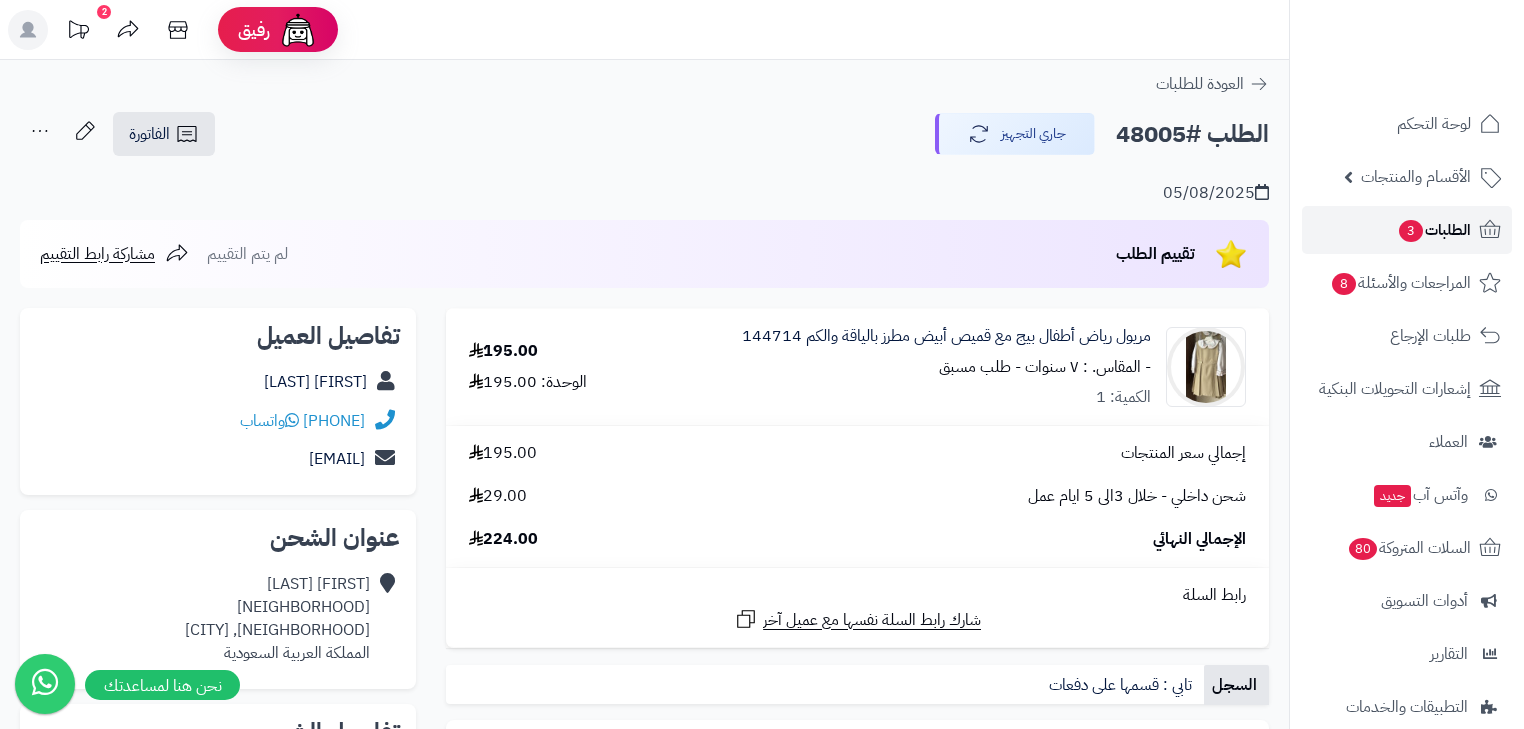 click on "الطلبات  3" at bounding box center (1434, 230) 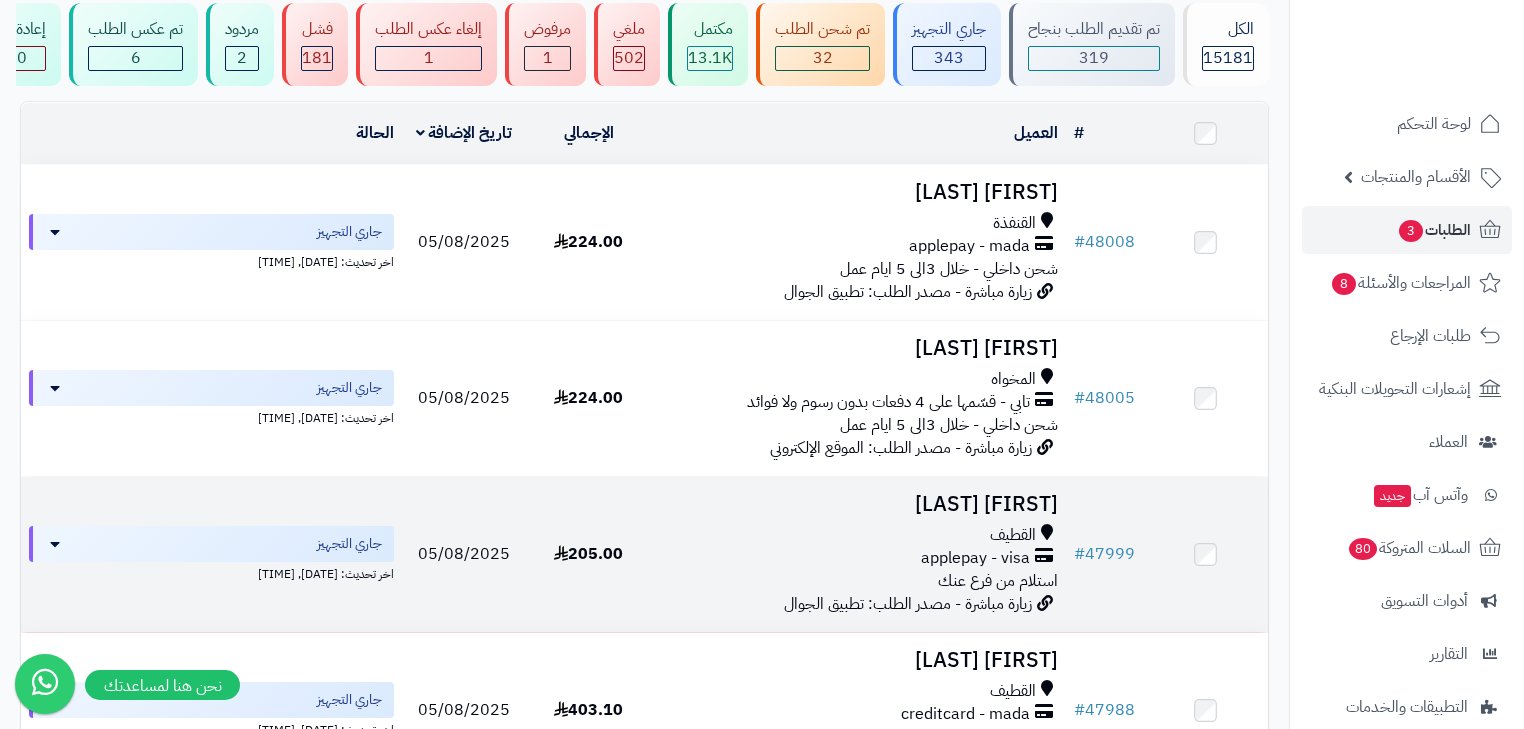 scroll, scrollTop: 160, scrollLeft: 0, axis: vertical 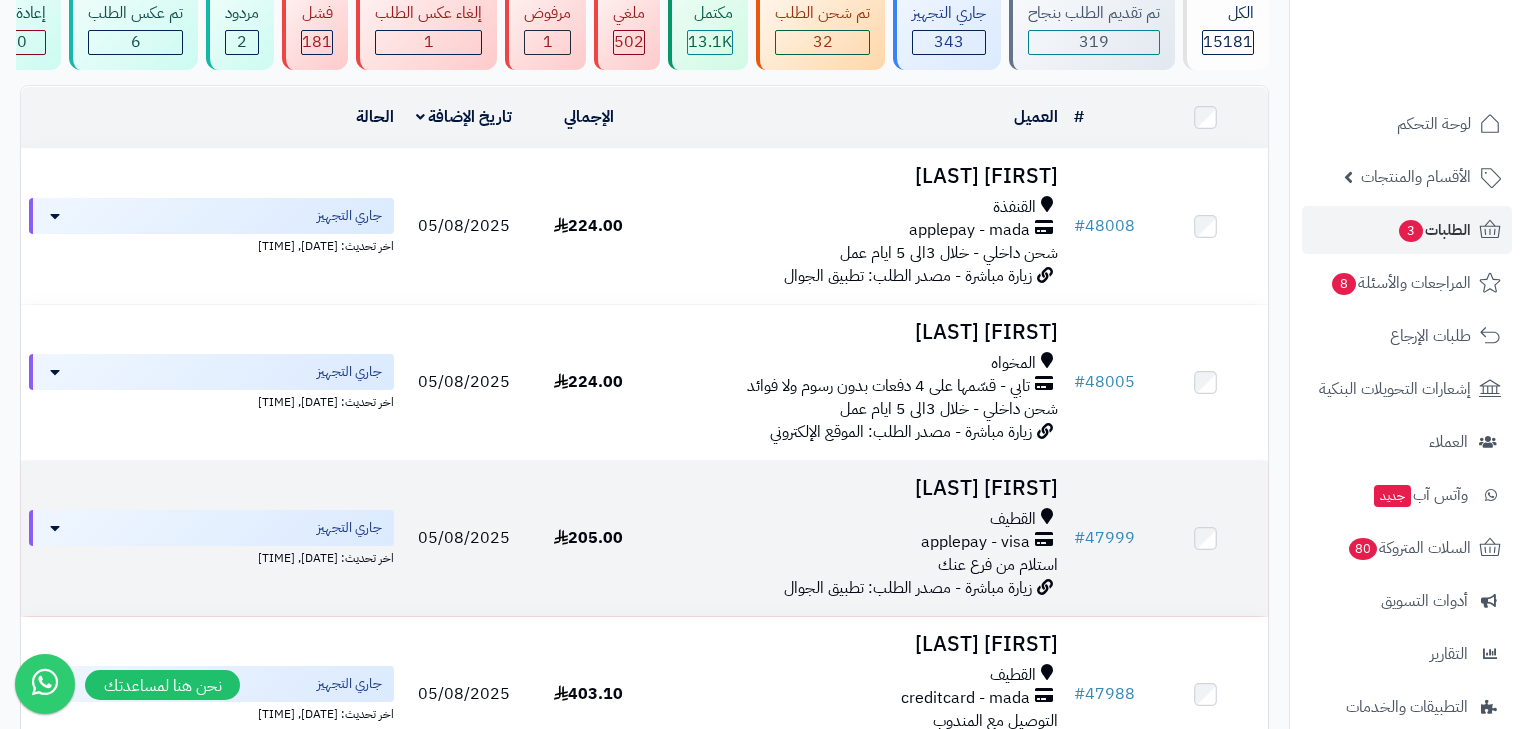 click on "Fatimah Aqaqah
القطيف
applepay - visa
استلام من فرع عنك
زيارة مباشرة       -
مصدر الطلب:
تطبيق الجوال" at bounding box center (858, 538) 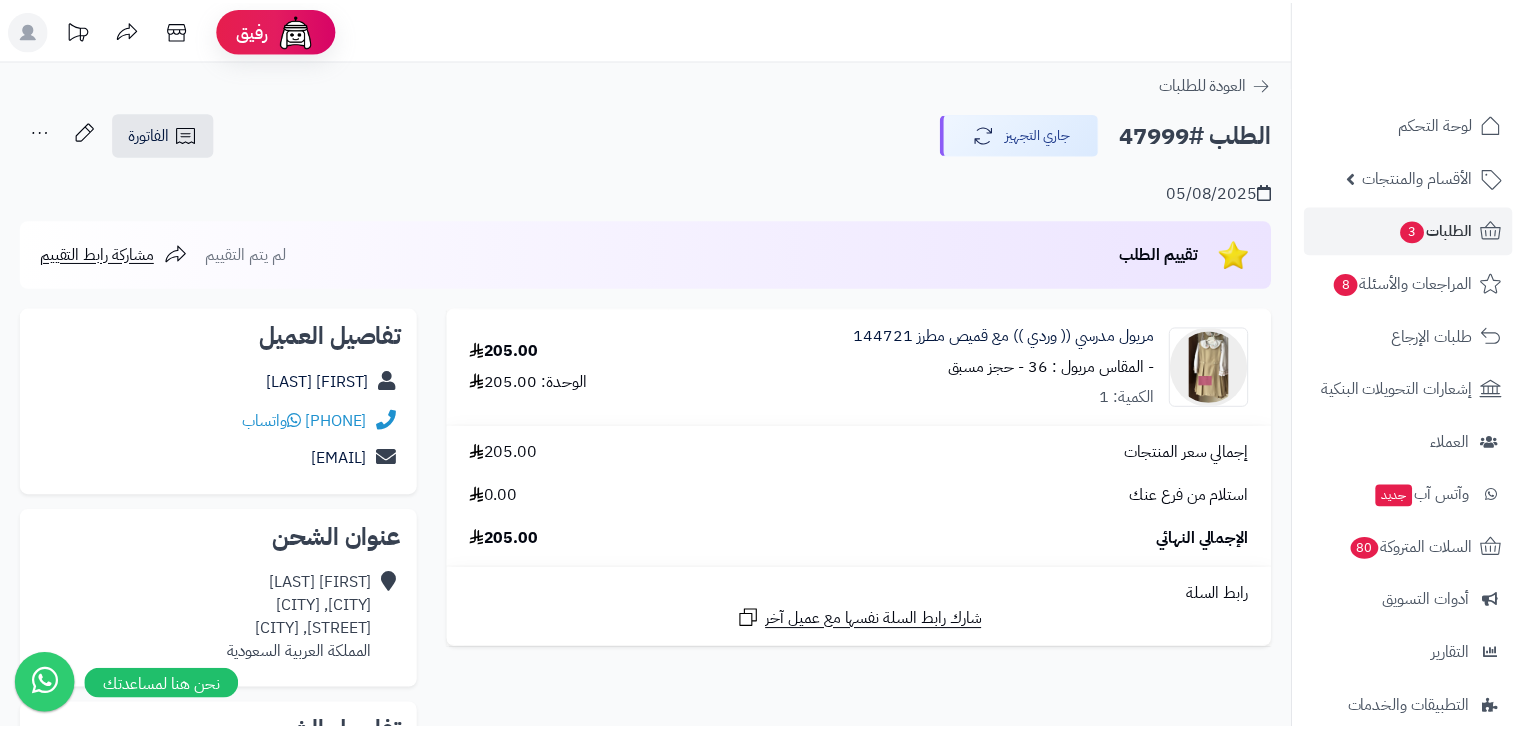 scroll, scrollTop: 0, scrollLeft: 0, axis: both 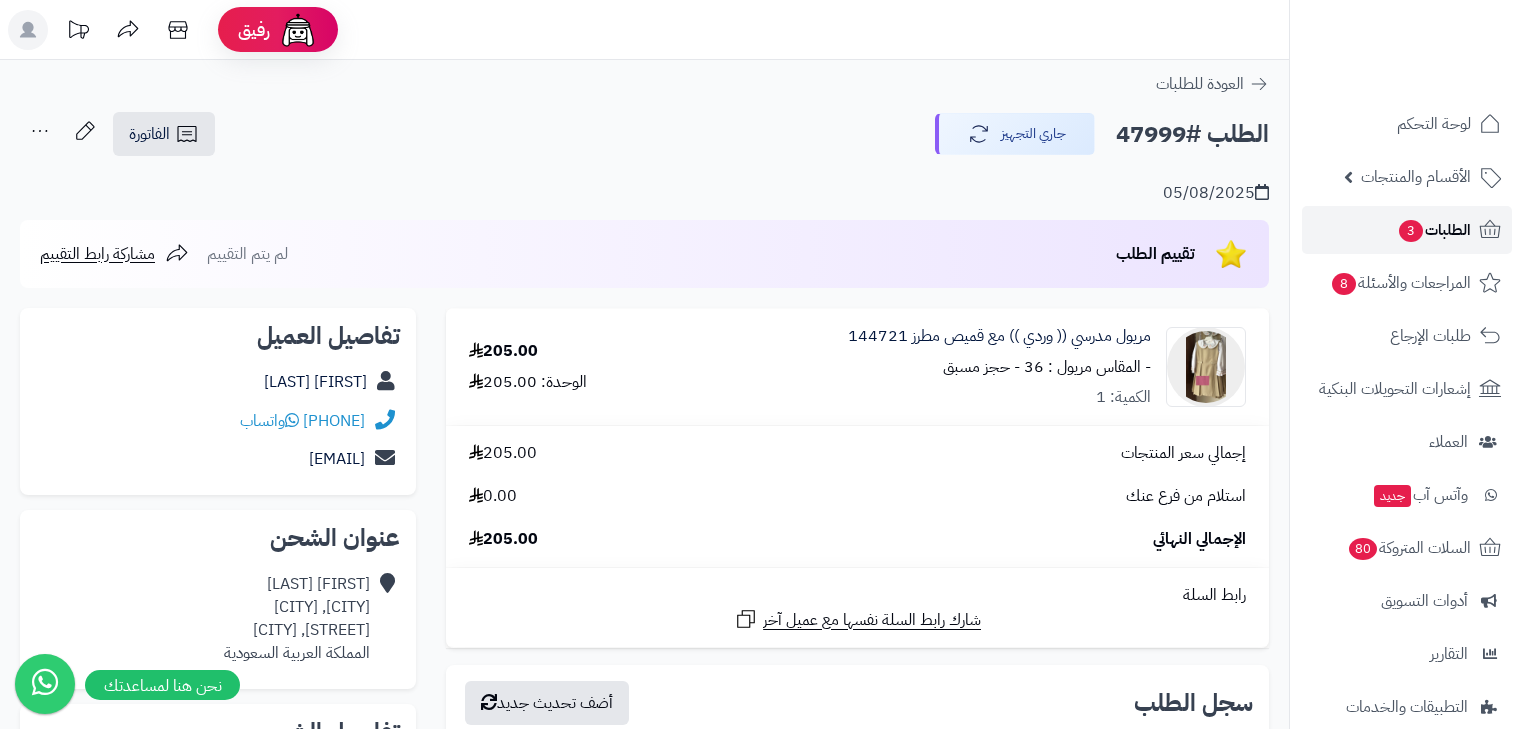 click on "الطلبات  3" at bounding box center (1434, 230) 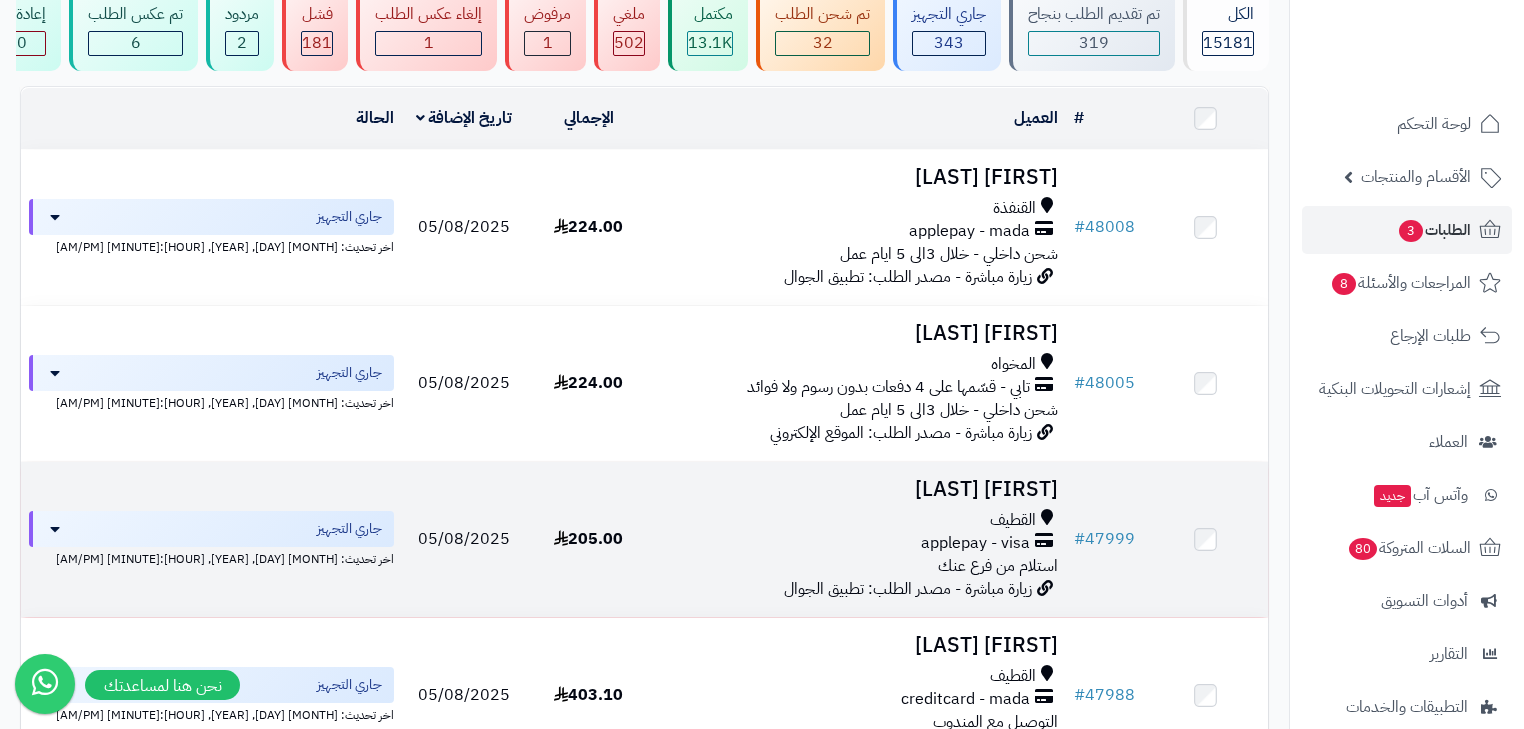 scroll, scrollTop: 160, scrollLeft: 0, axis: vertical 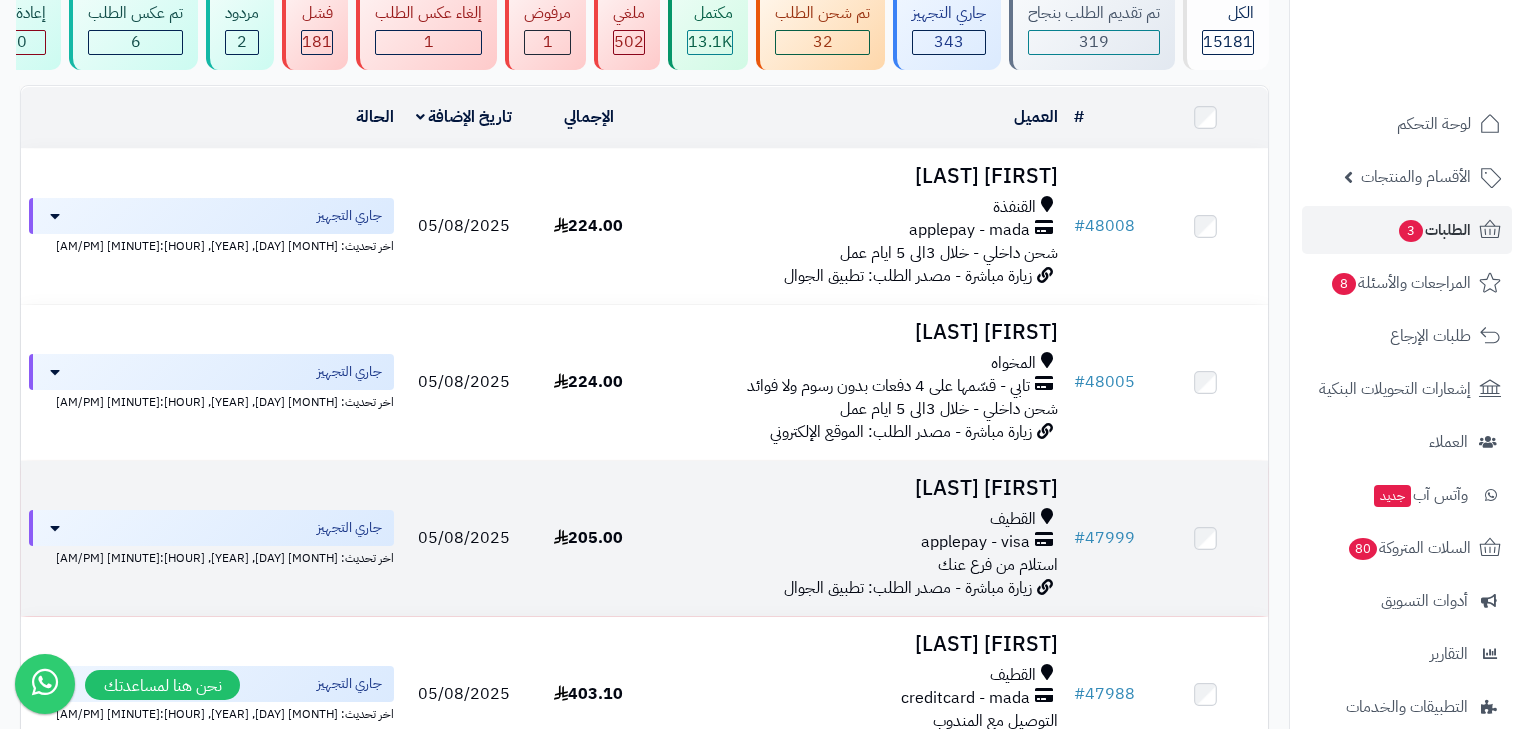 click on "[FIRST] [LAST]" at bounding box center (858, 488) 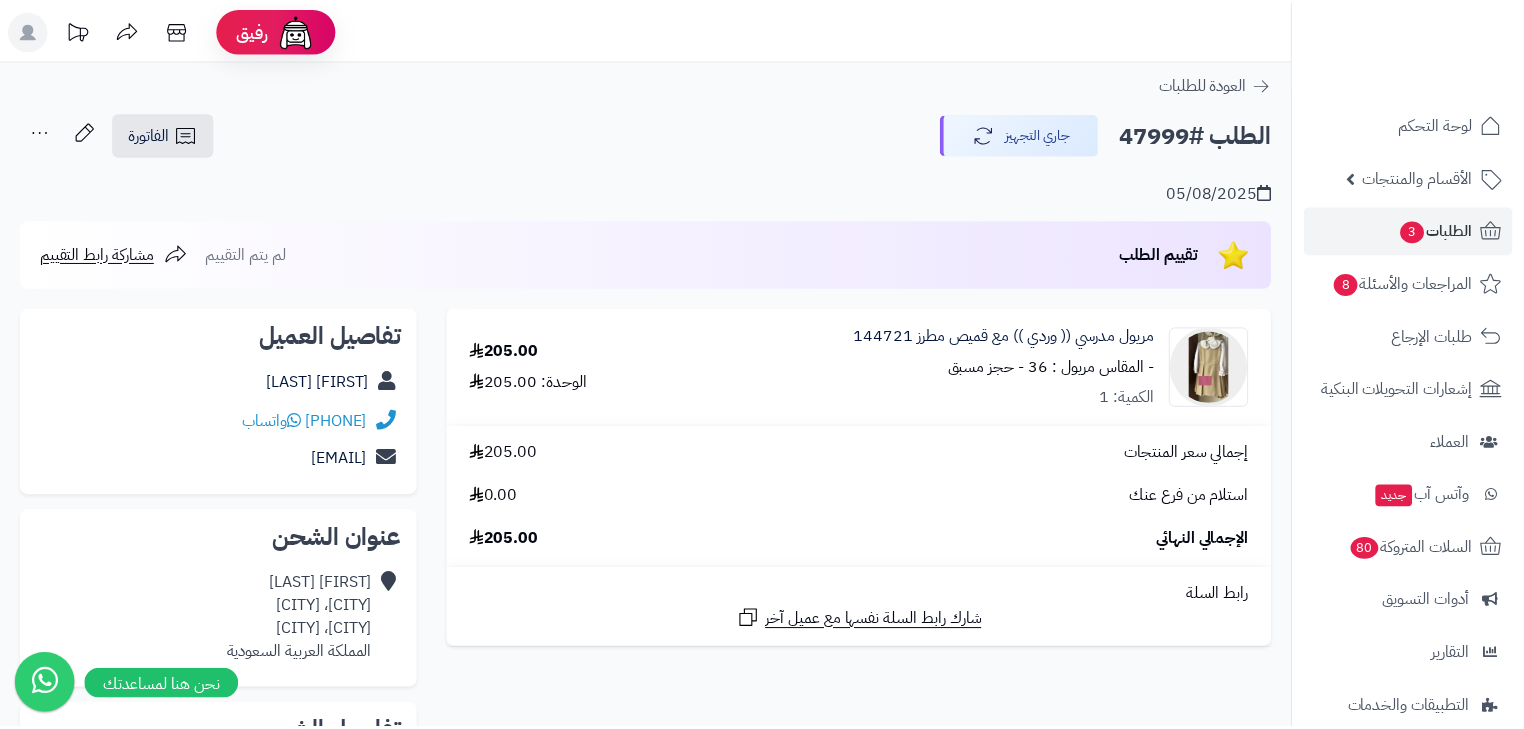 scroll, scrollTop: 0, scrollLeft: 0, axis: both 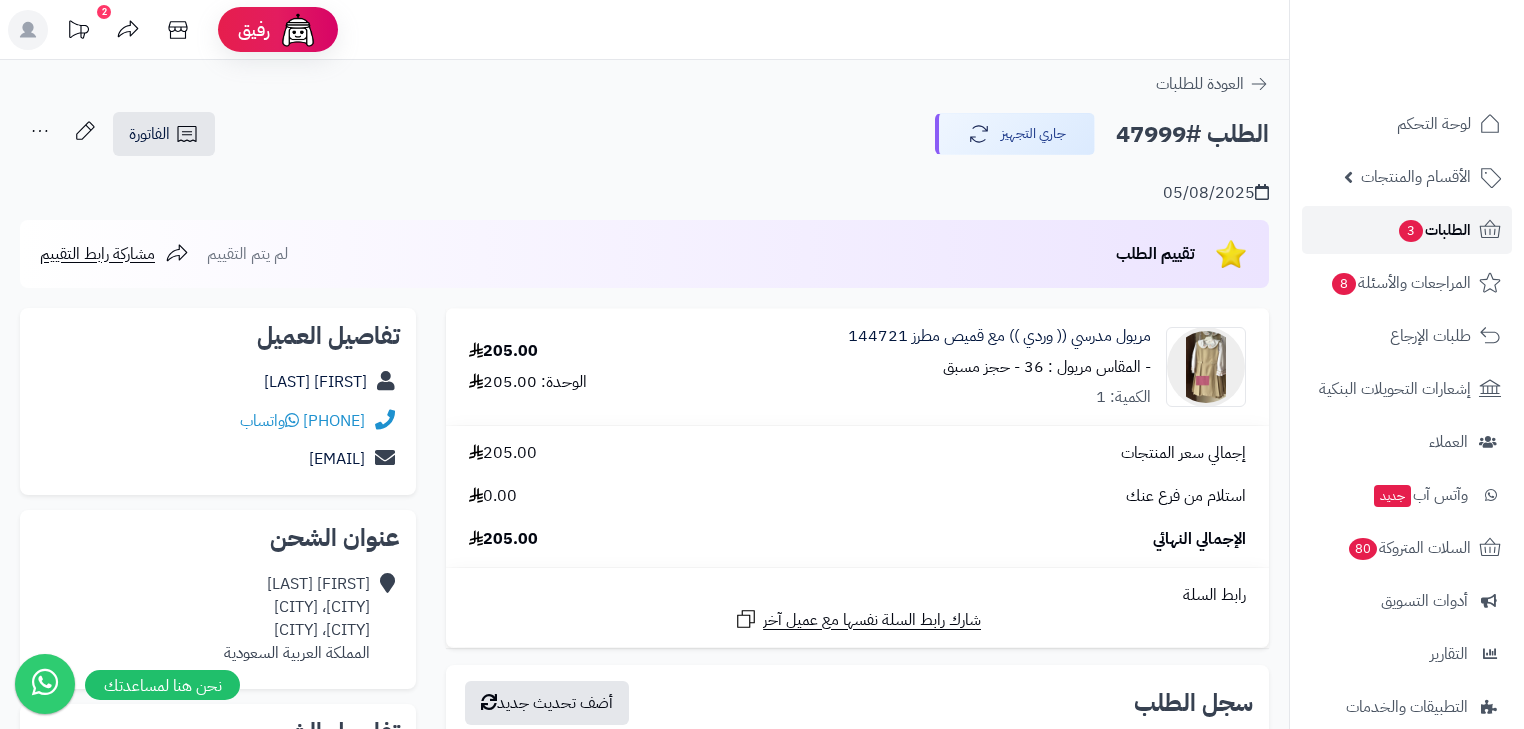 click on "الطلبات  3" at bounding box center (1434, 230) 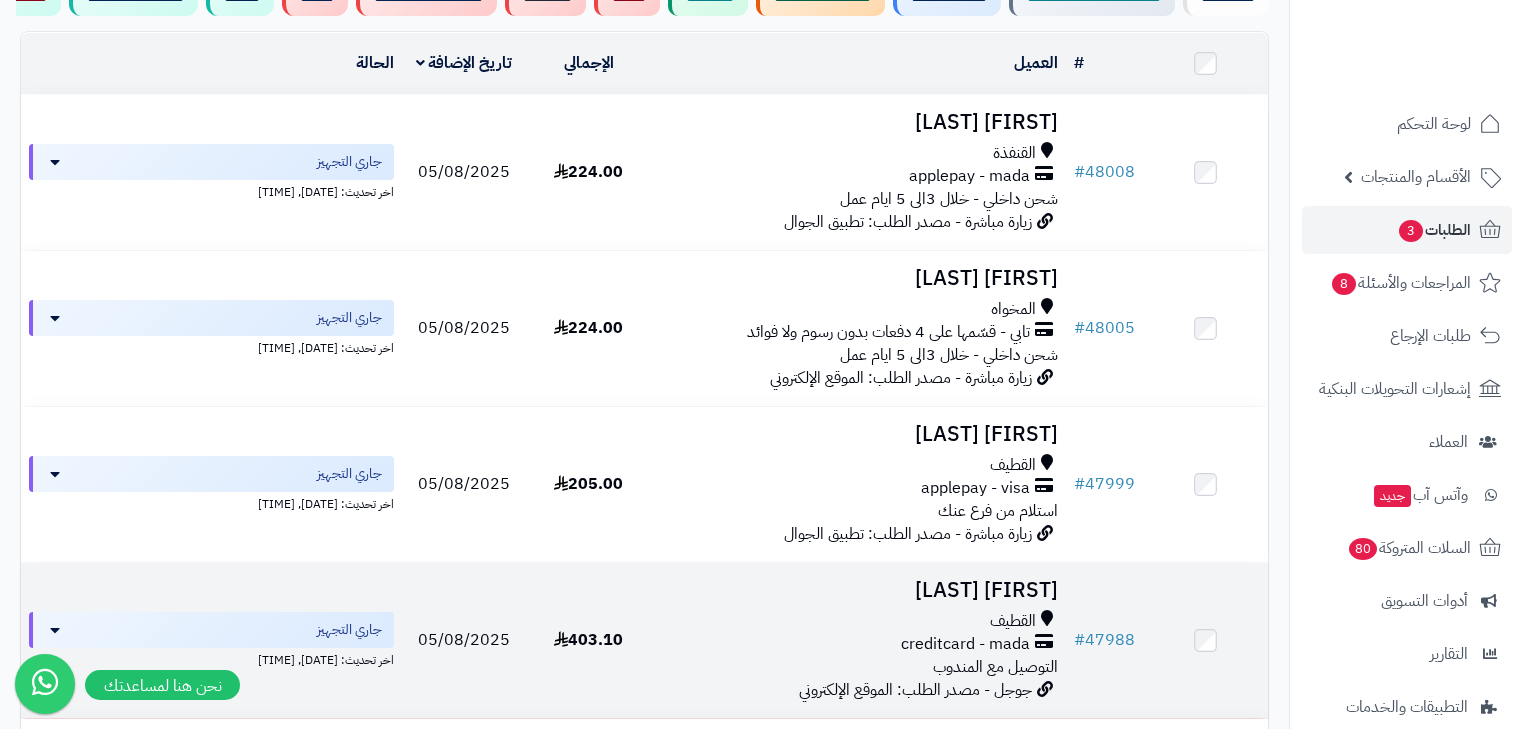 scroll, scrollTop: 240, scrollLeft: 0, axis: vertical 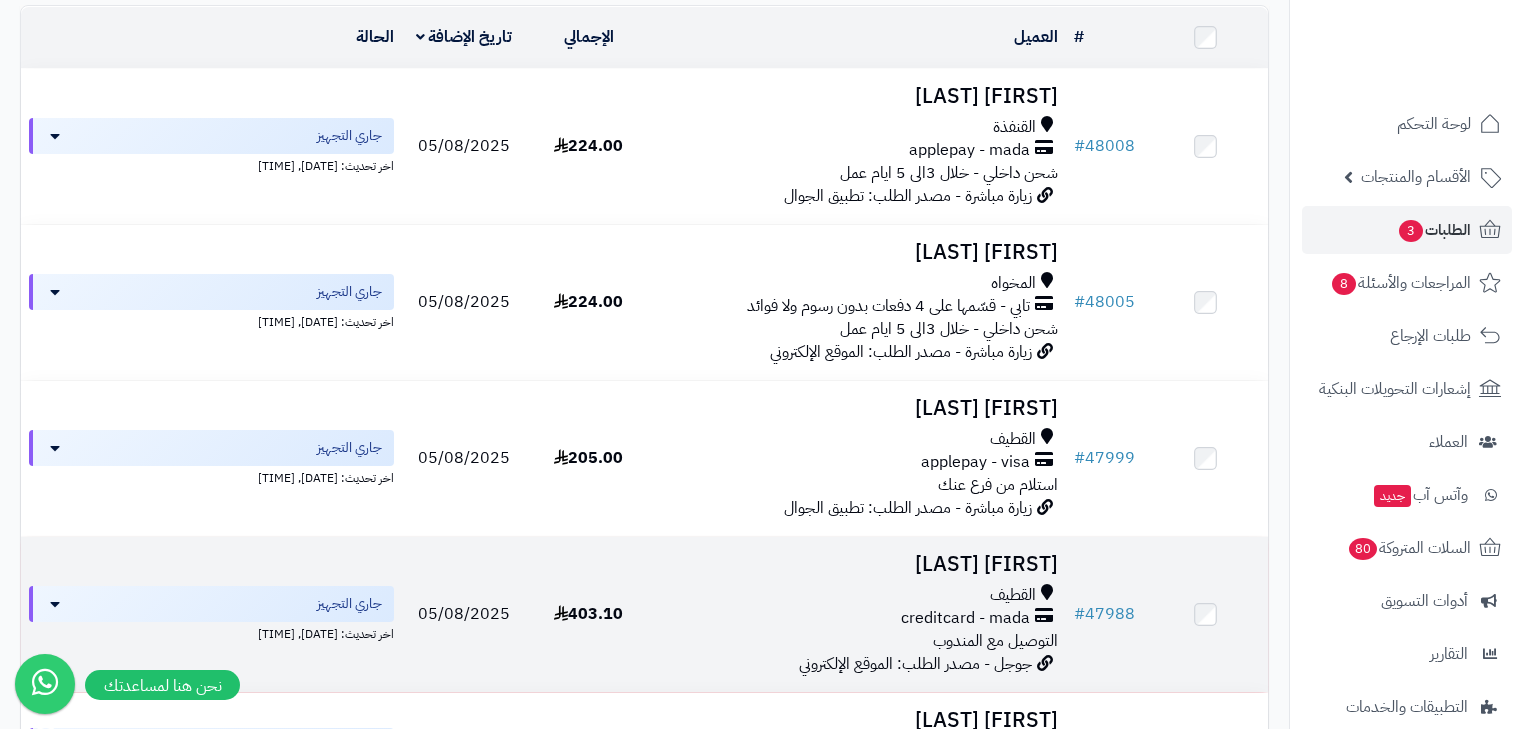 click on "[FIRST] [LAST]" at bounding box center (858, 564) 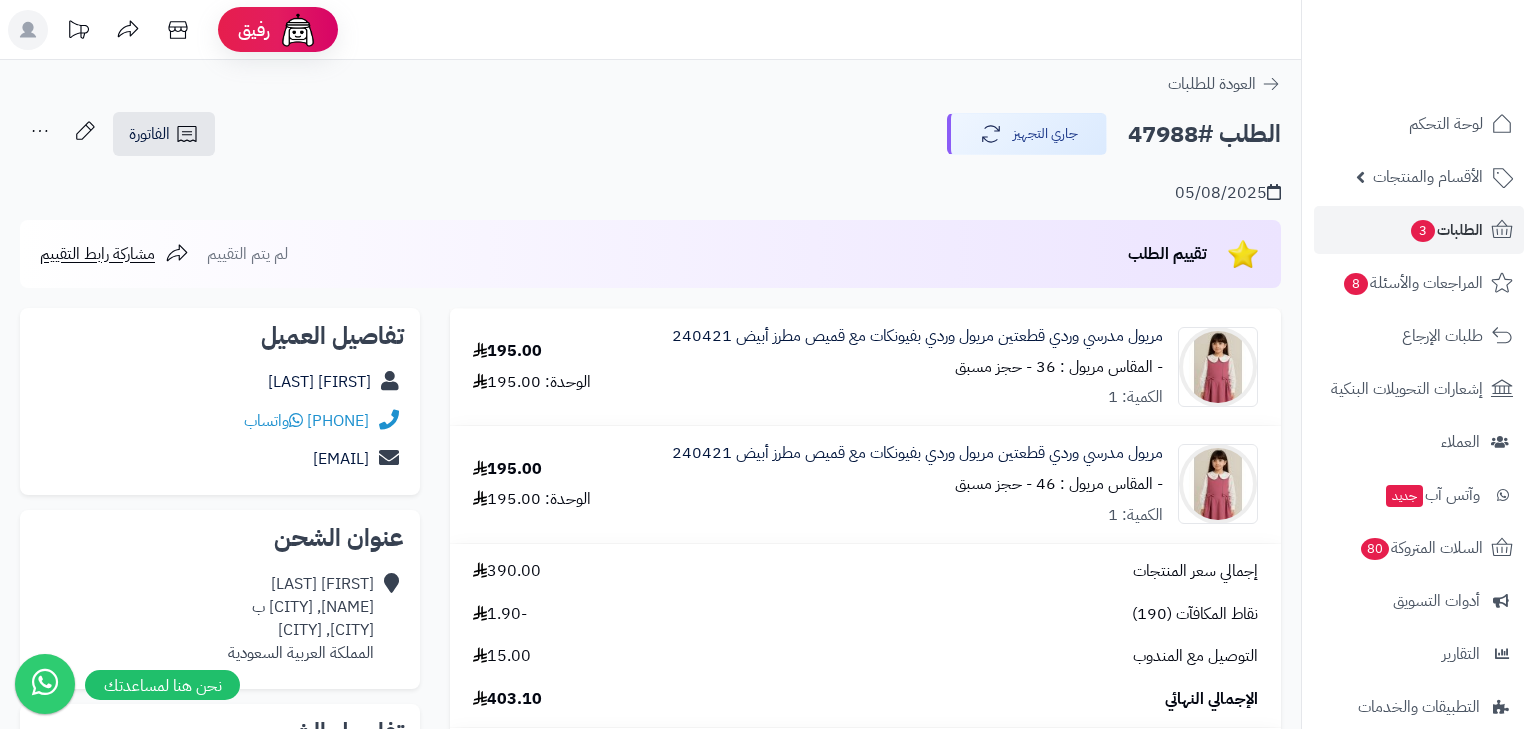 scroll, scrollTop: 0, scrollLeft: 0, axis: both 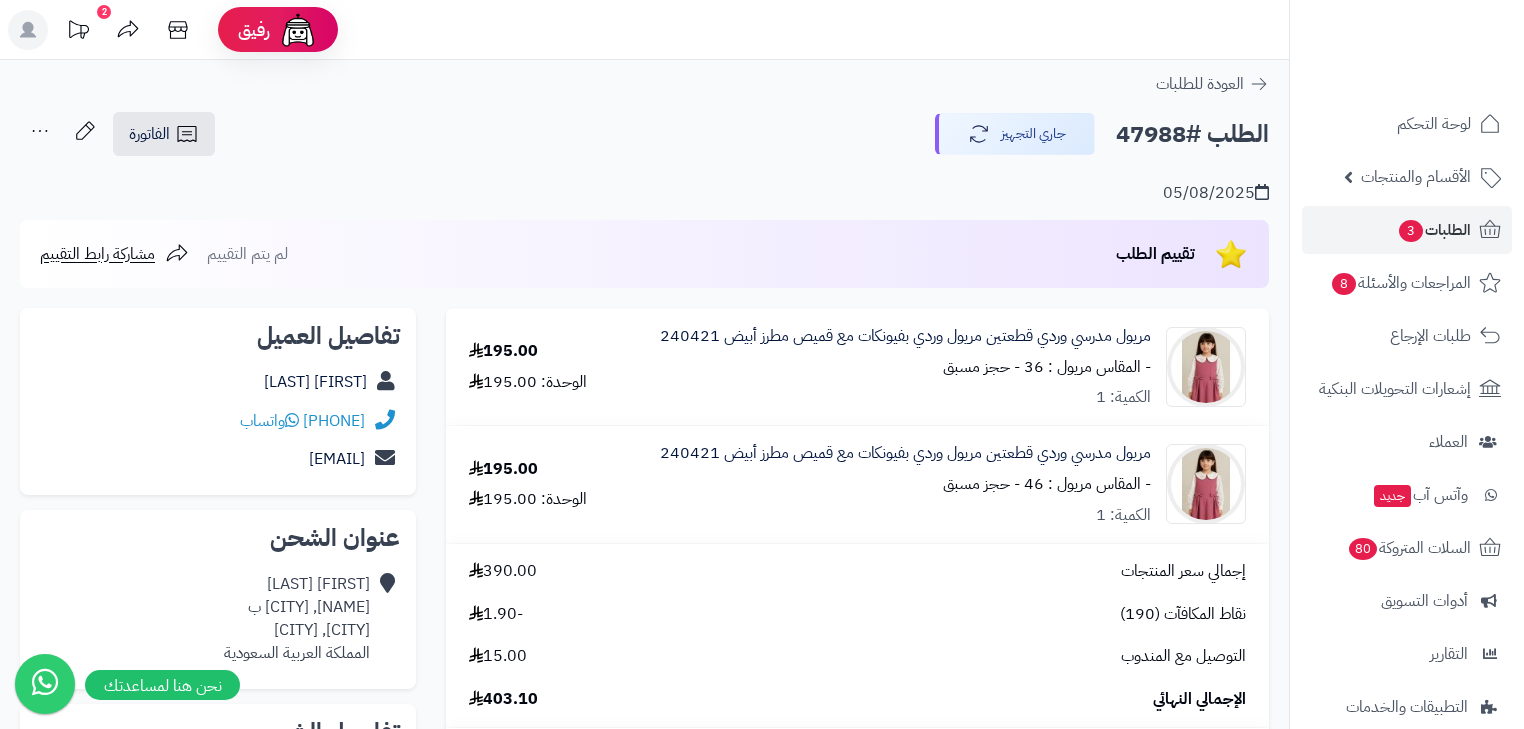 click 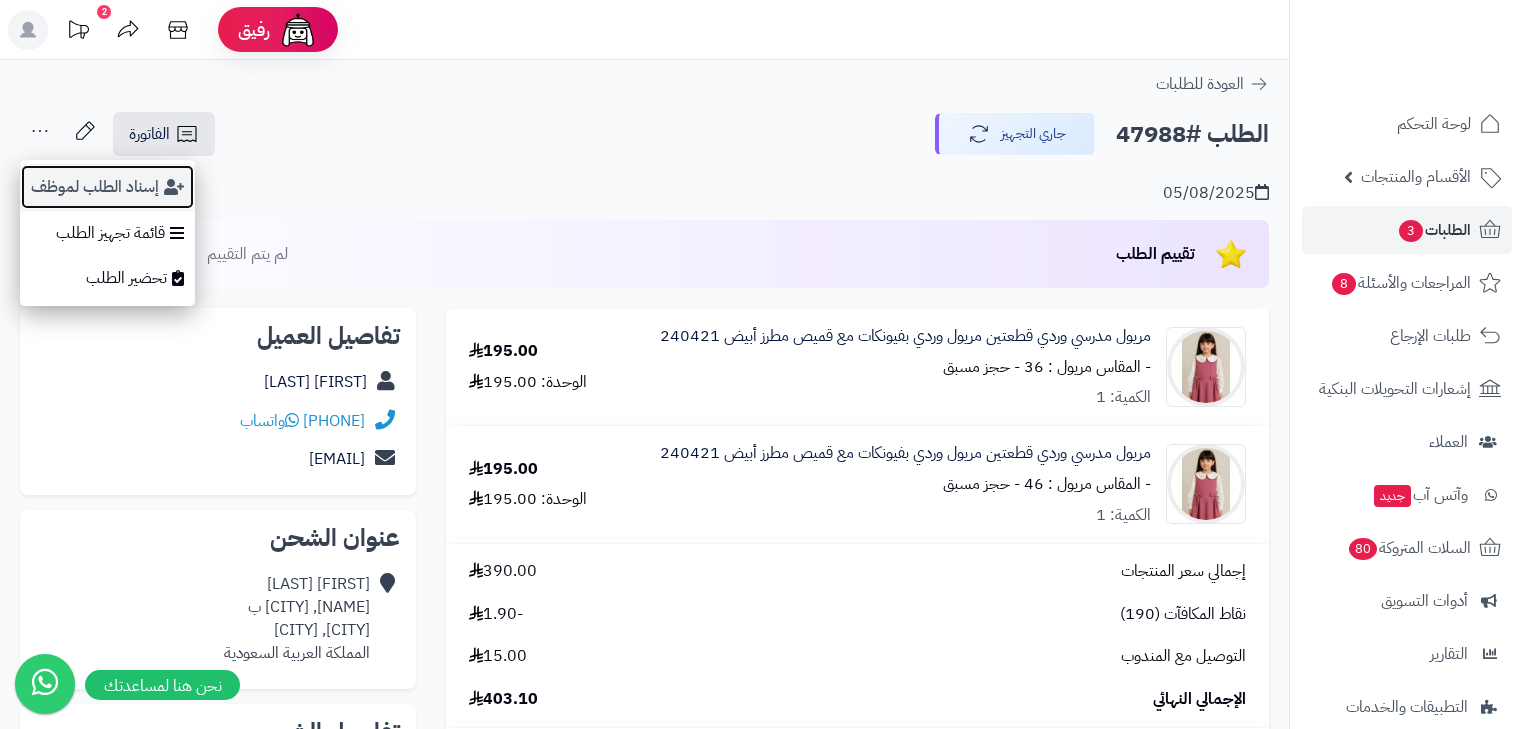 click on "إسناد الطلب لموظف" at bounding box center (107, 187) 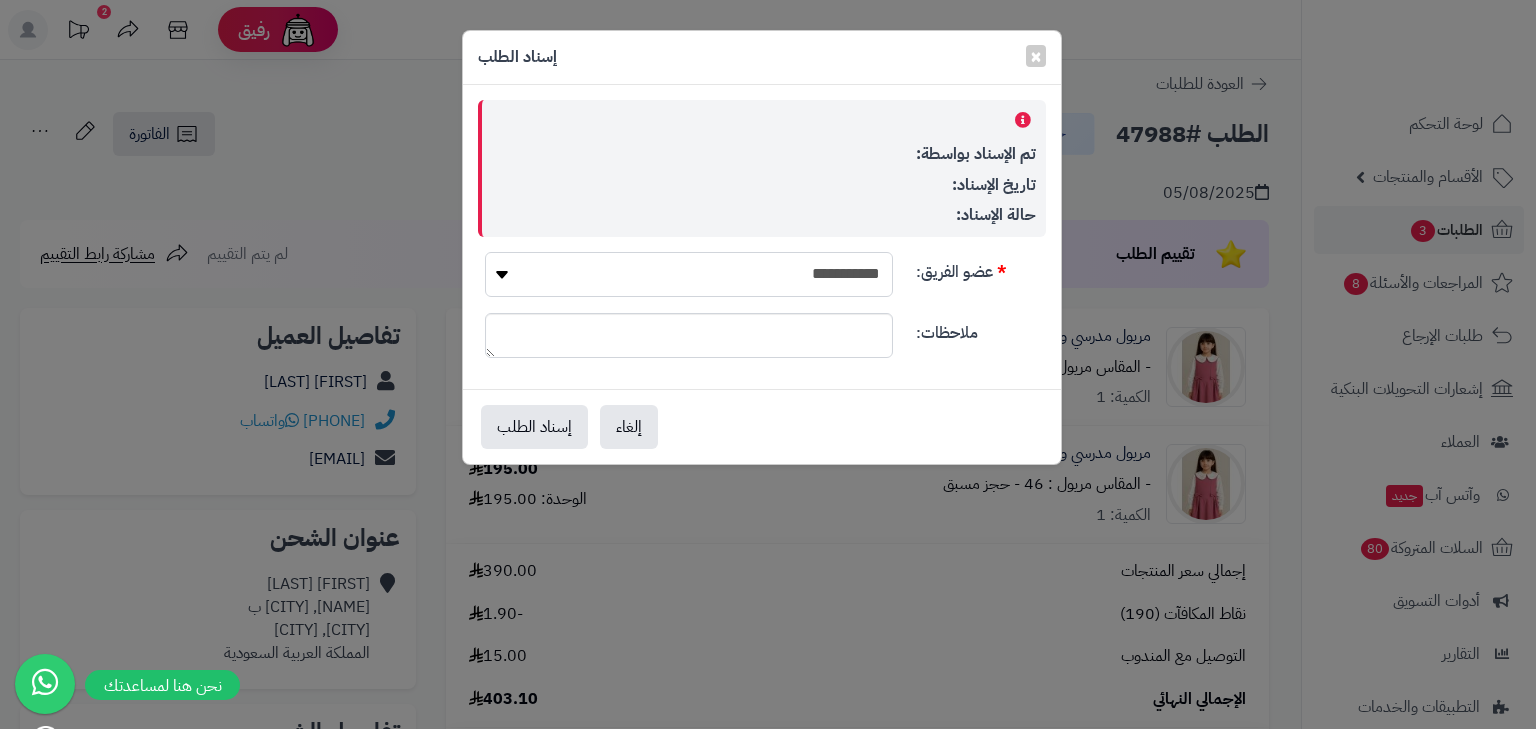 click on "**********" at bounding box center [689, 274] 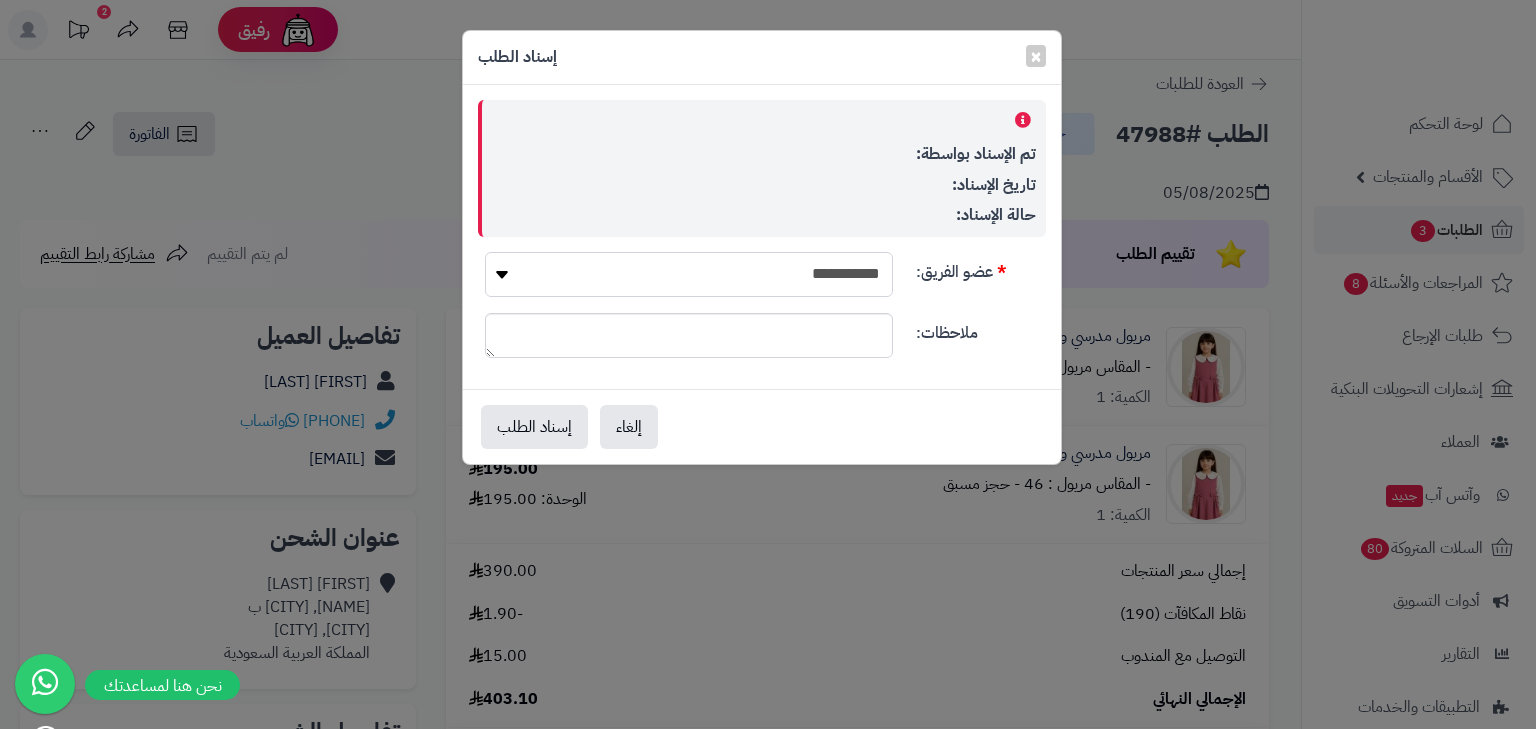 select on "*" 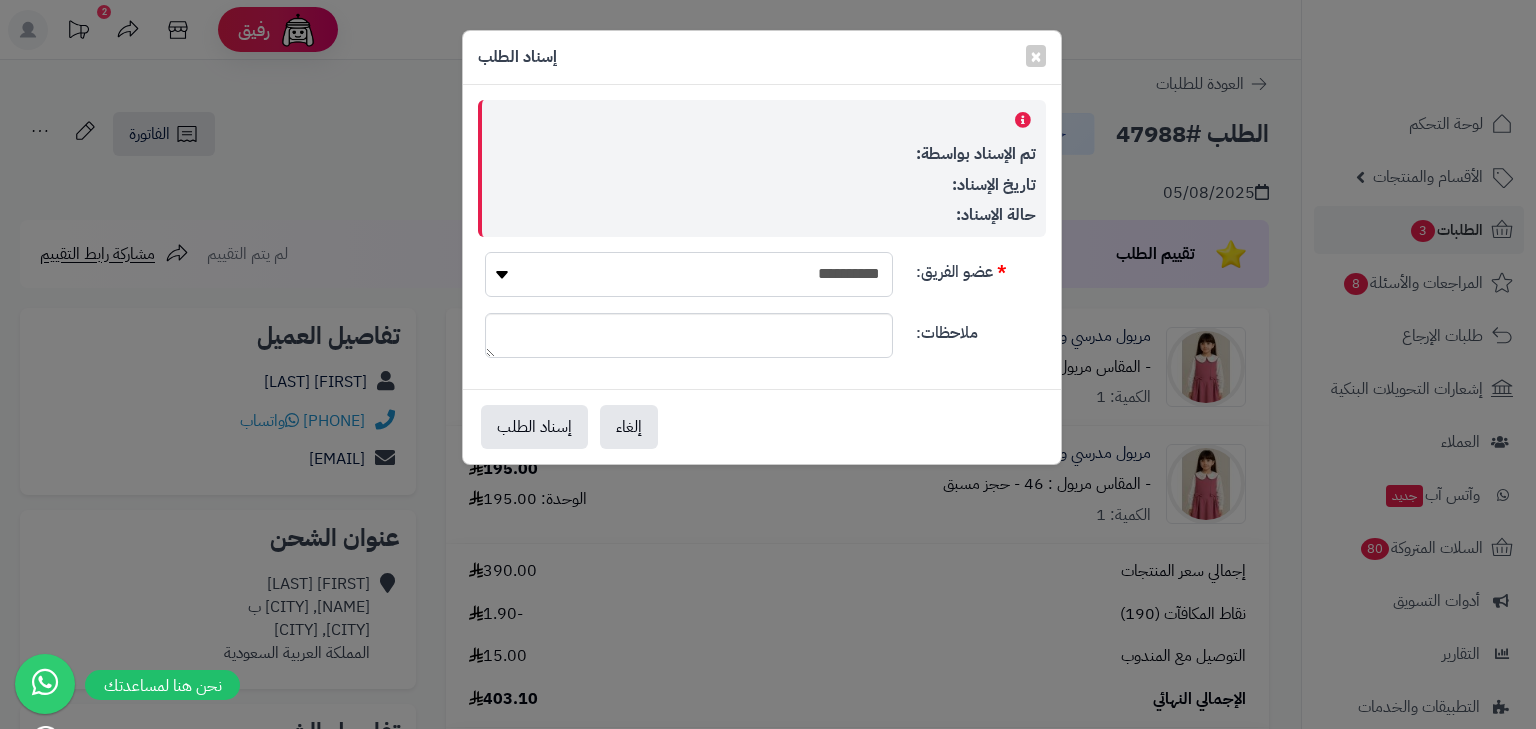 click on "**********" at bounding box center [689, 274] 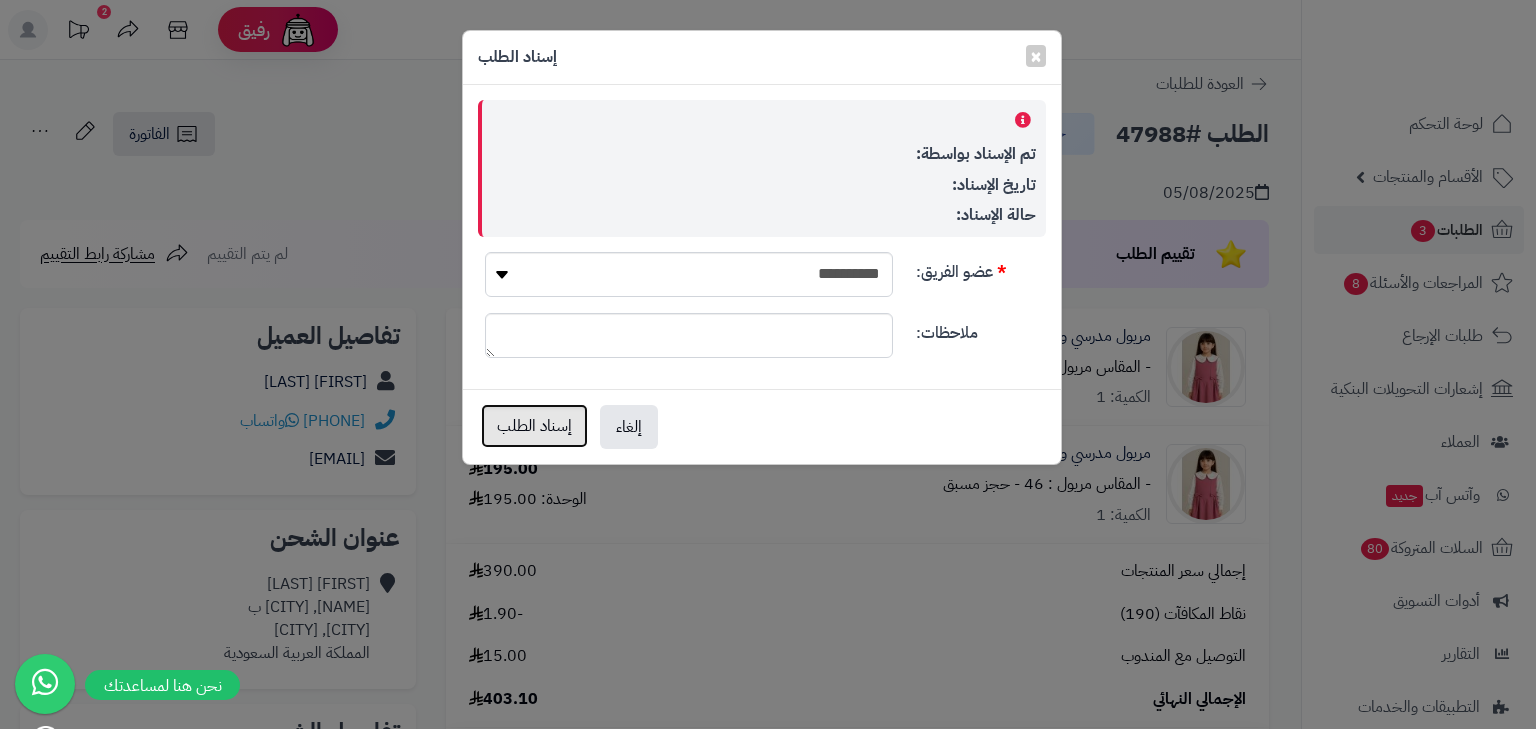click on "إسناد الطلب" at bounding box center (534, 426) 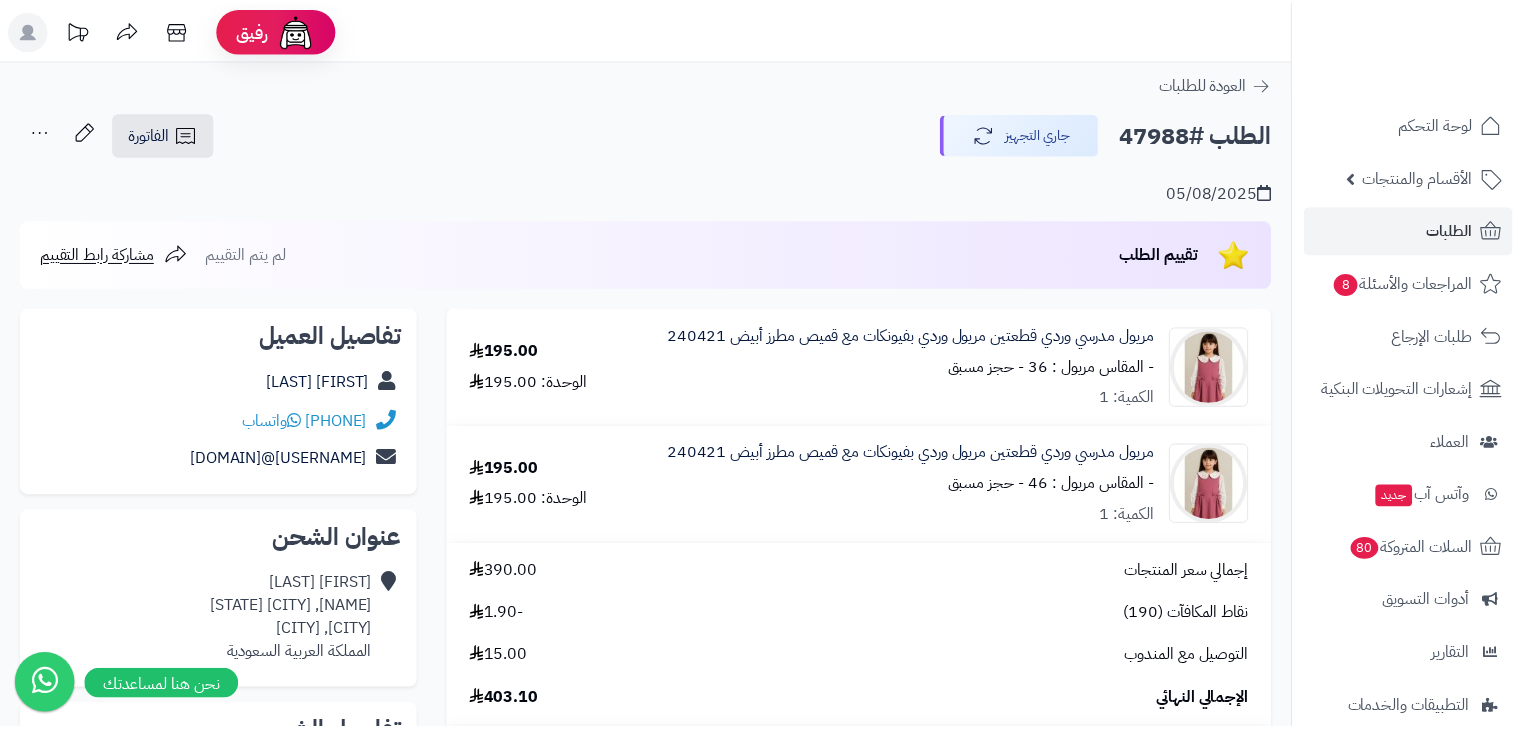 scroll, scrollTop: 0, scrollLeft: 0, axis: both 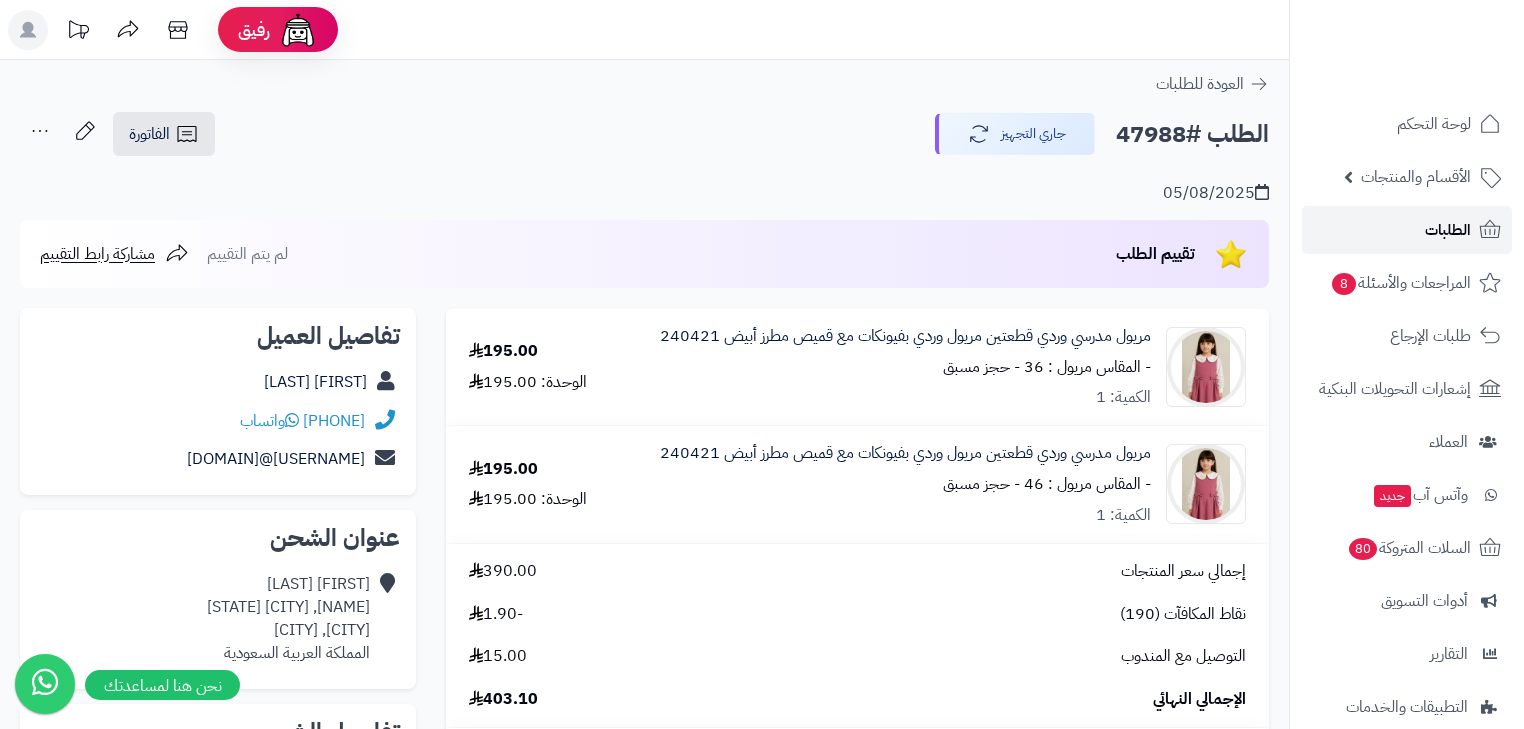 click on "الطلبات" at bounding box center [1448, 230] 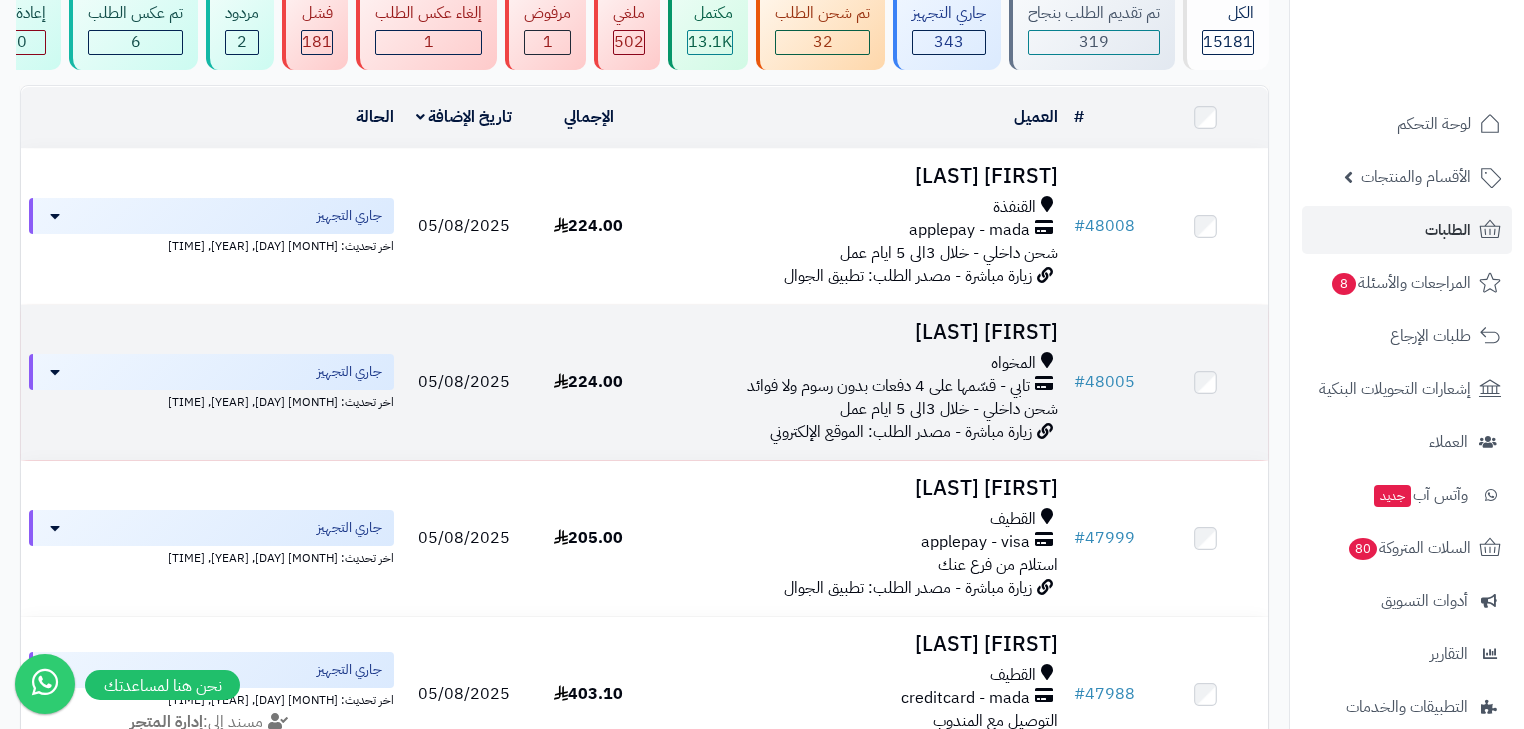 scroll, scrollTop: 0, scrollLeft: 0, axis: both 